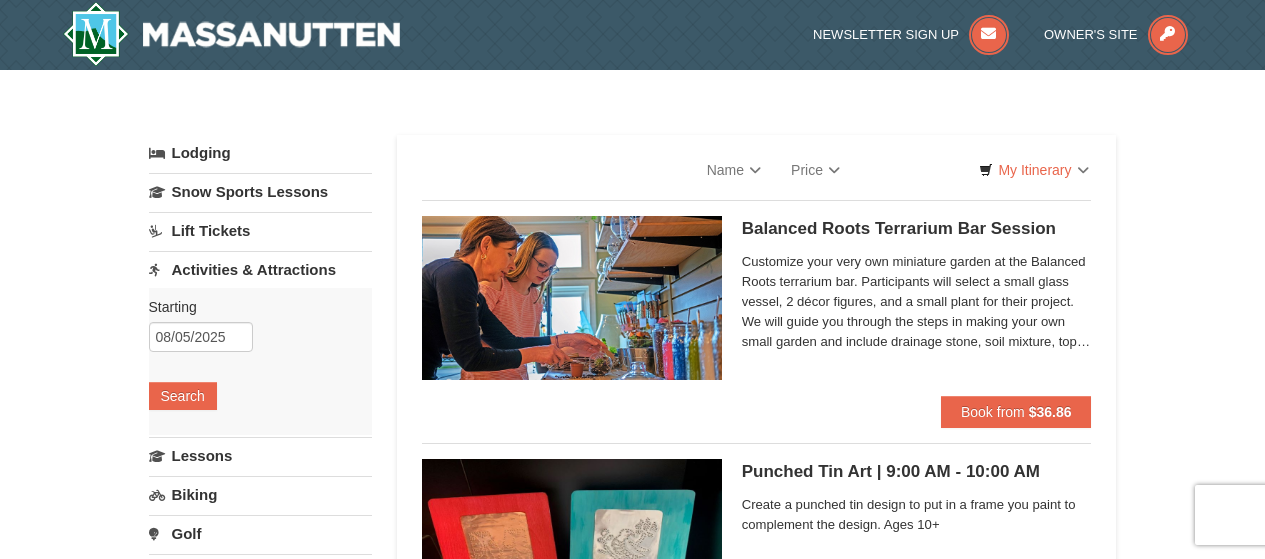 scroll, scrollTop: 0, scrollLeft: 0, axis: both 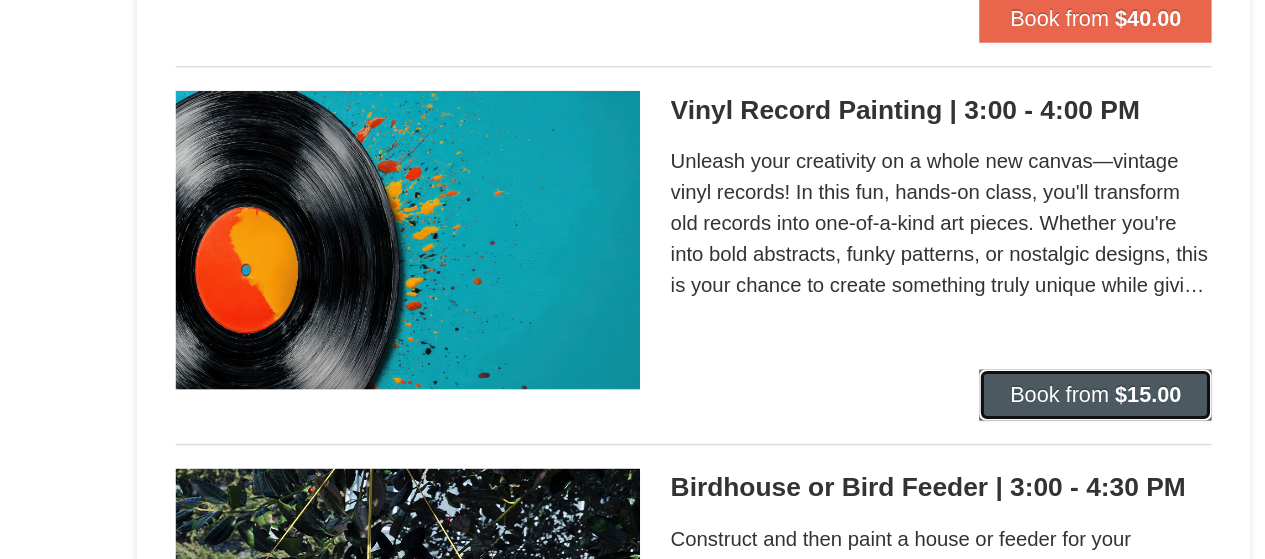 click on "Book from" at bounding box center (993, 452) 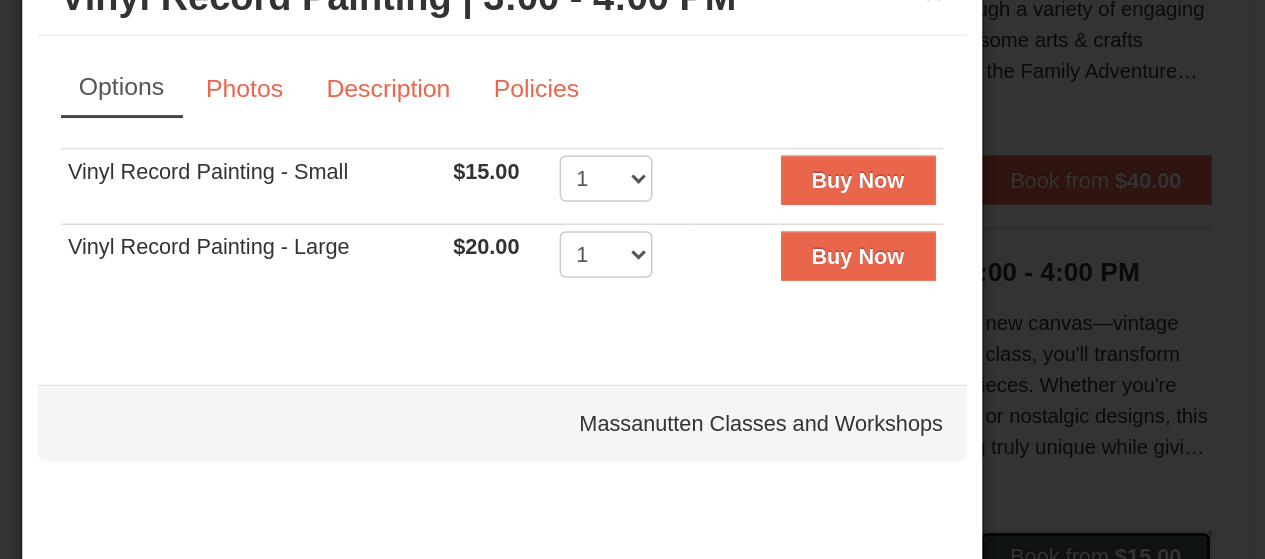 scroll, scrollTop: 2410, scrollLeft: 0, axis: vertical 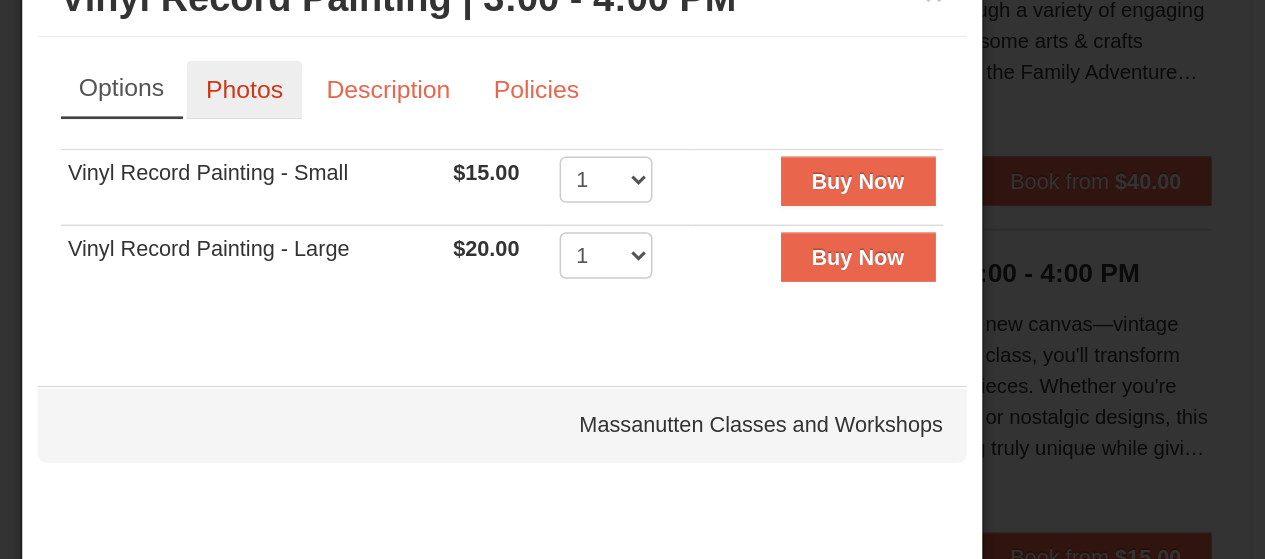 click on "Photos" at bounding box center (467, 150) 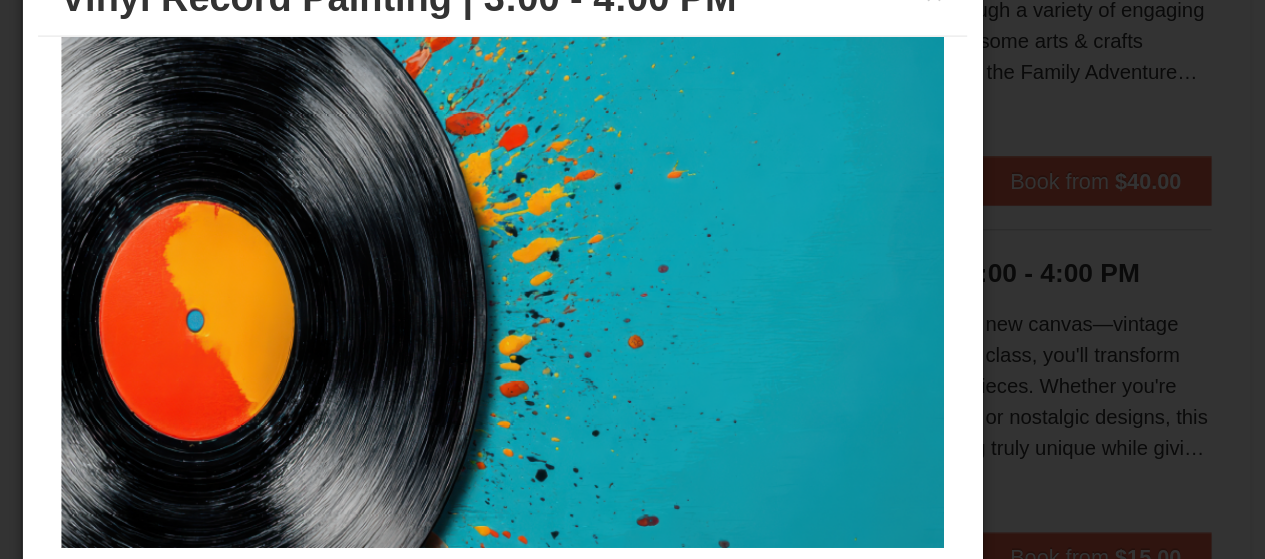 scroll, scrollTop: 0, scrollLeft: 0, axis: both 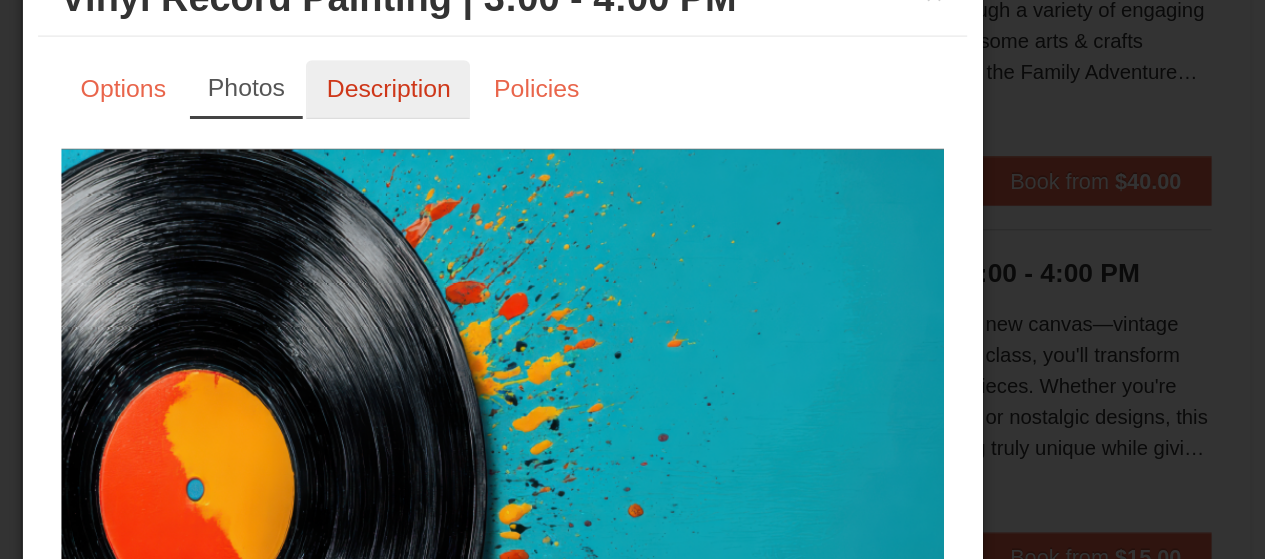 click on "Description" at bounding box center [559, 150] 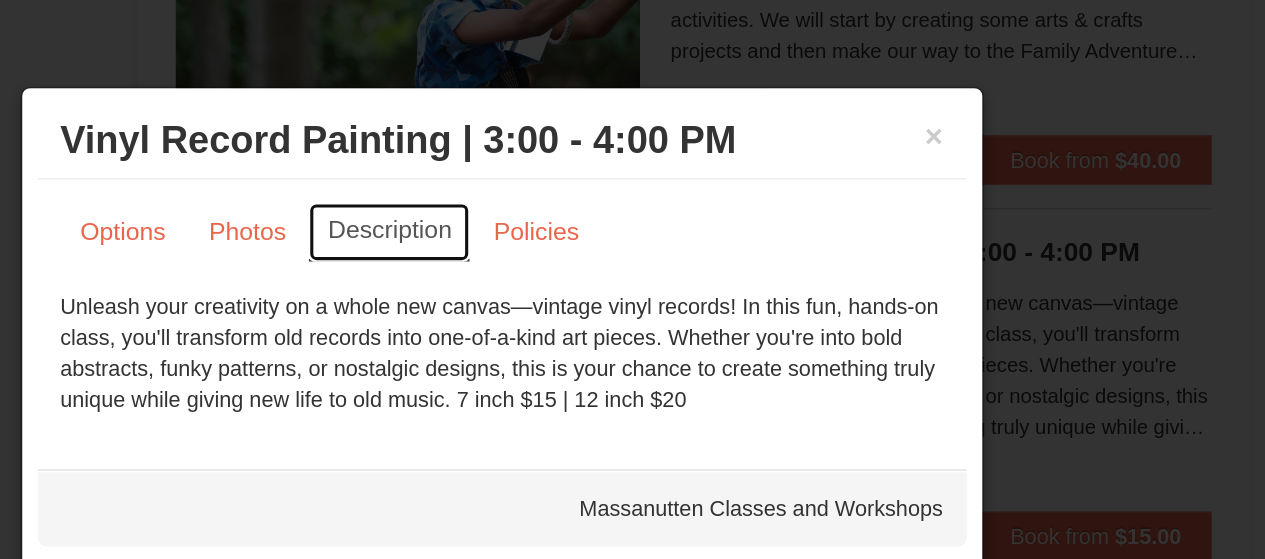 scroll, scrollTop: 2515, scrollLeft: 0, axis: vertical 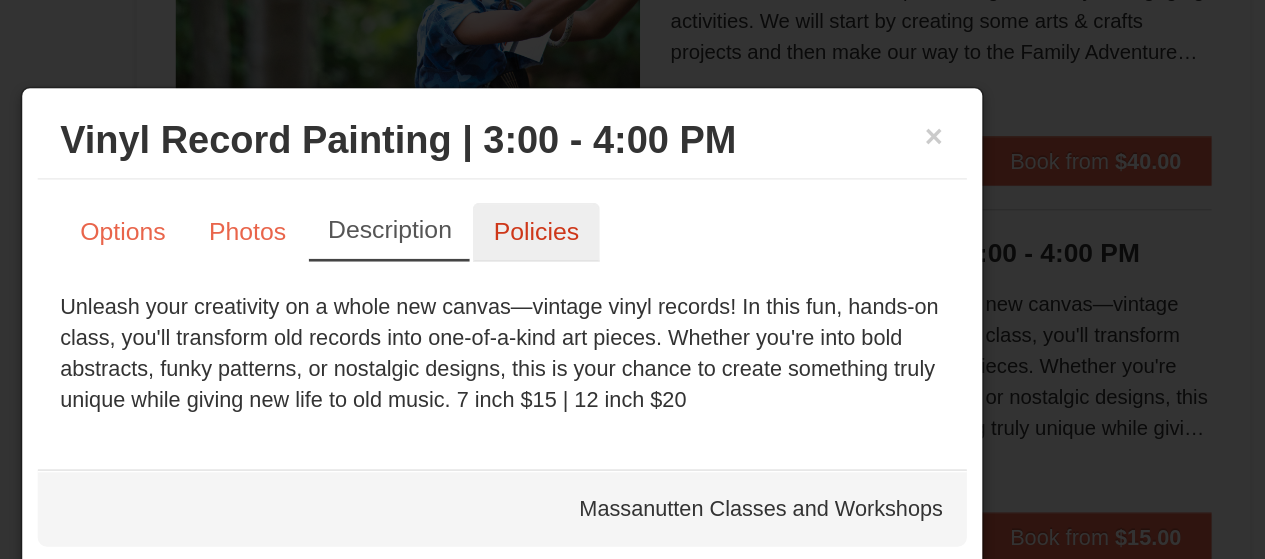 click on "Policies" at bounding box center (654, 150) 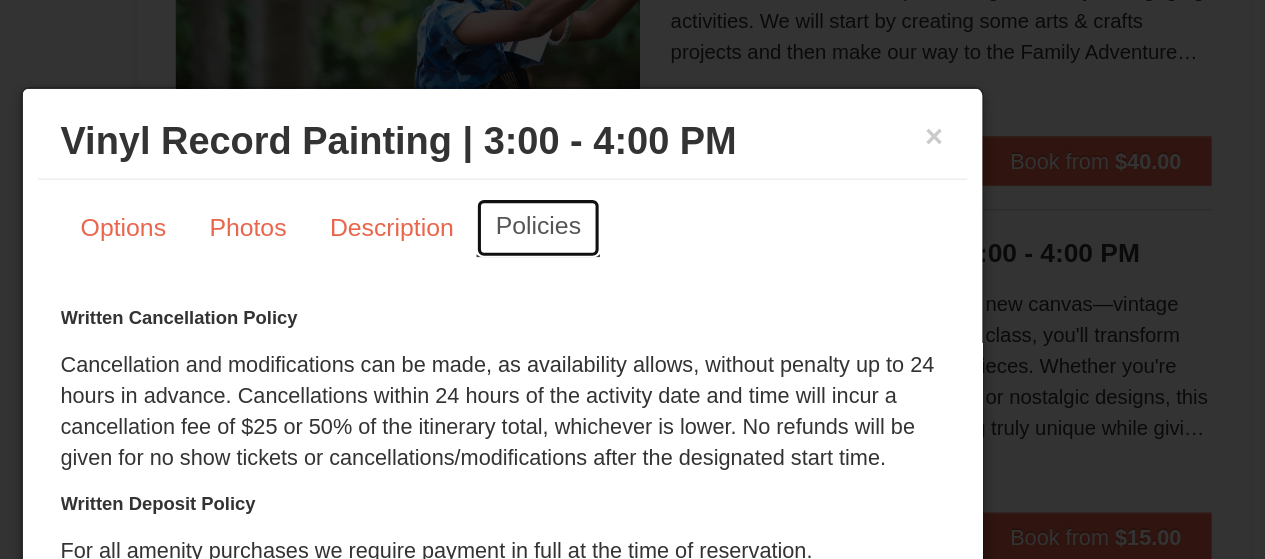 scroll, scrollTop: 42, scrollLeft: 0, axis: vertical 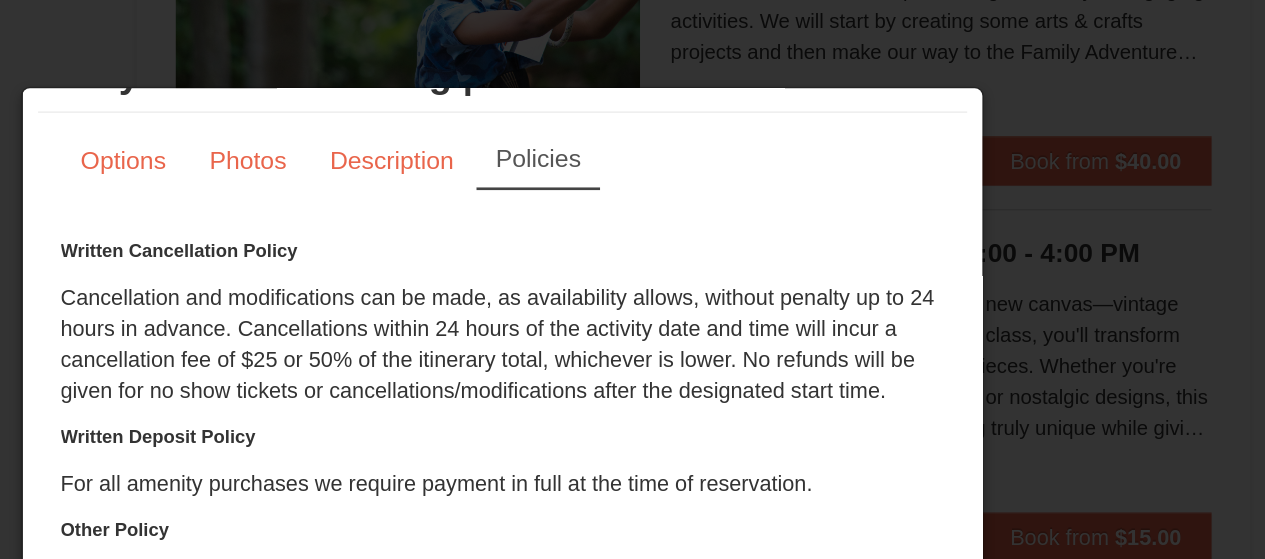 click at bounding box center (632, 279) 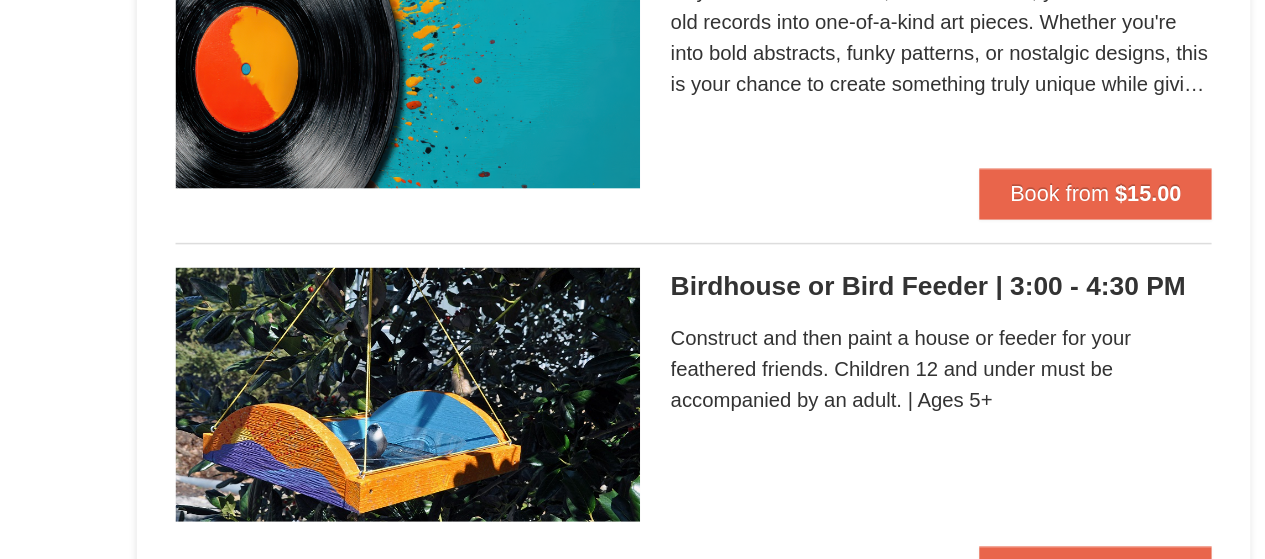 scroll, scrollTop: 2582, scrollLeft: 0, axis: vertical 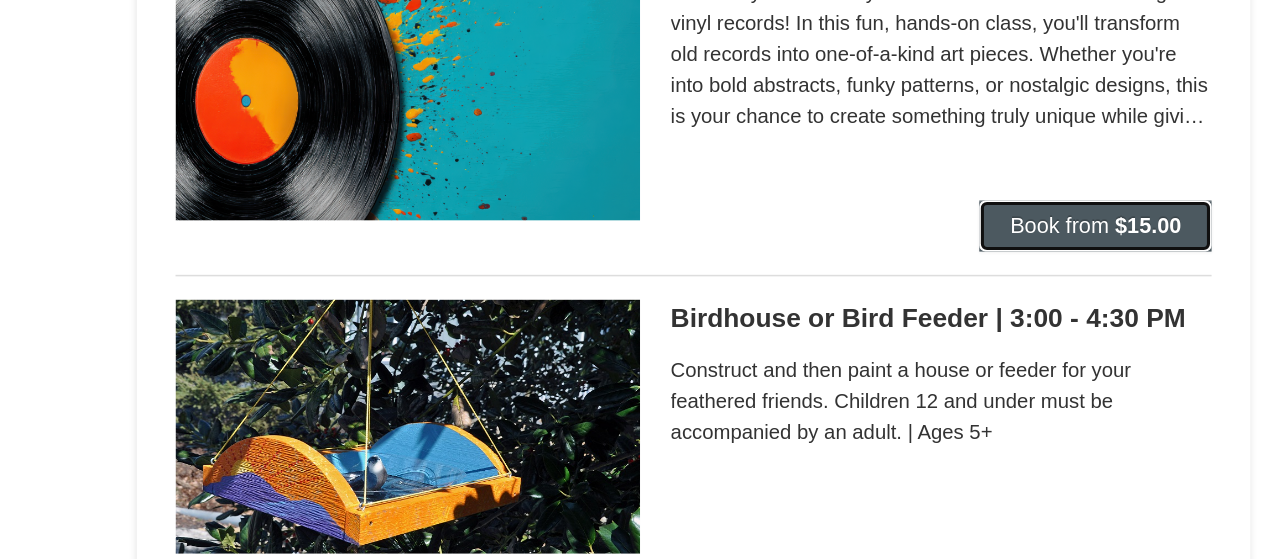click on "Book from" at bounding box center [993, 280] 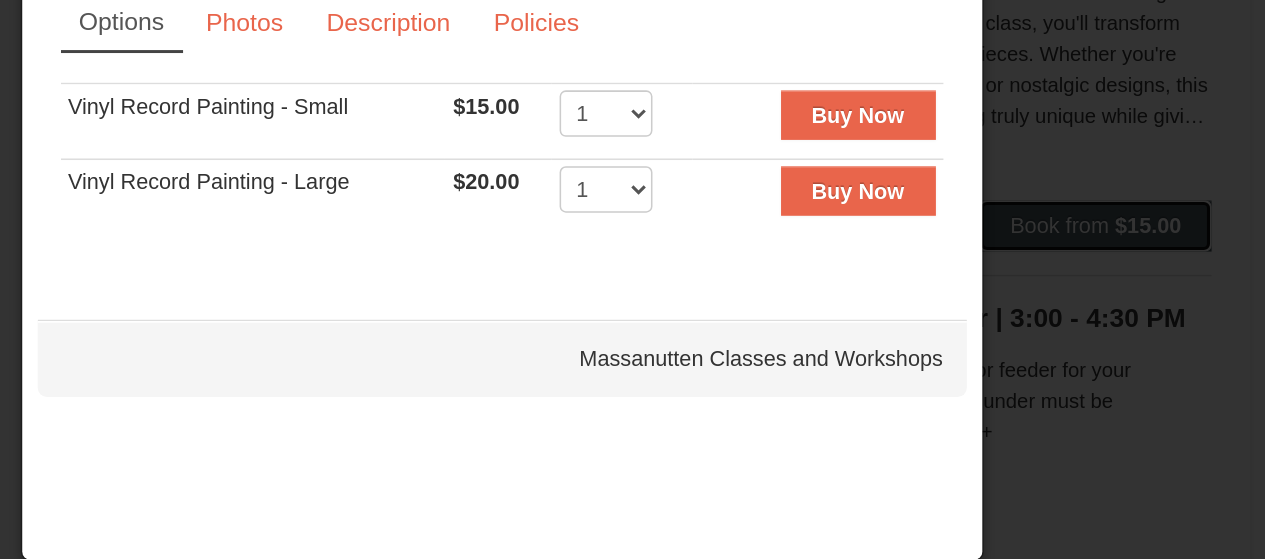 scroll, scrollTop: 0, scrollLeft: 0, axis: both 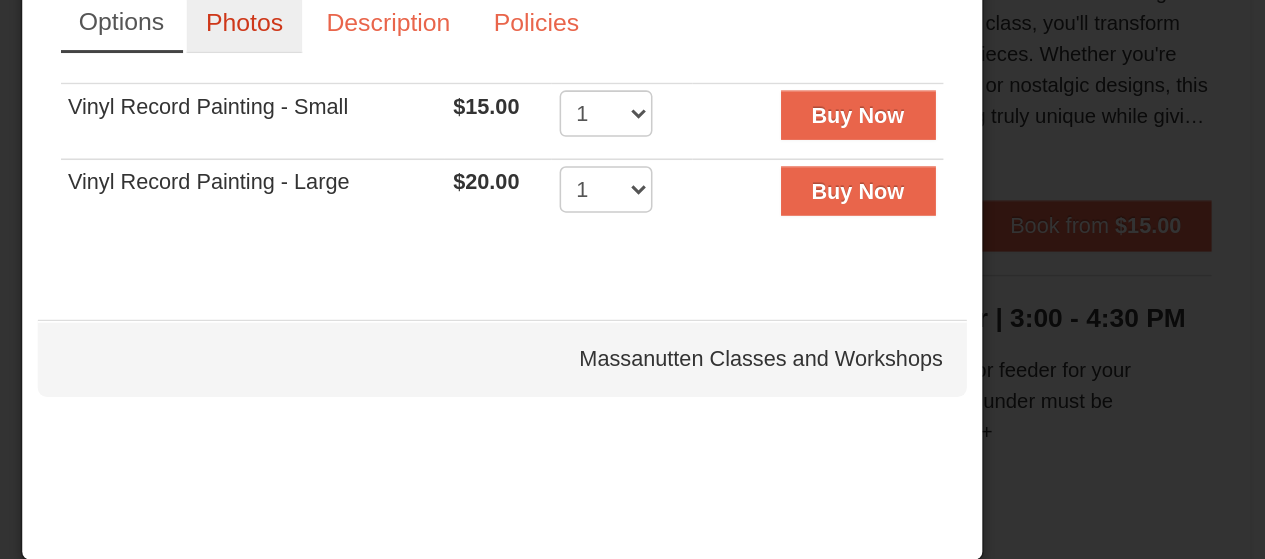 click on "Photos" at bounding box center (467, 150) 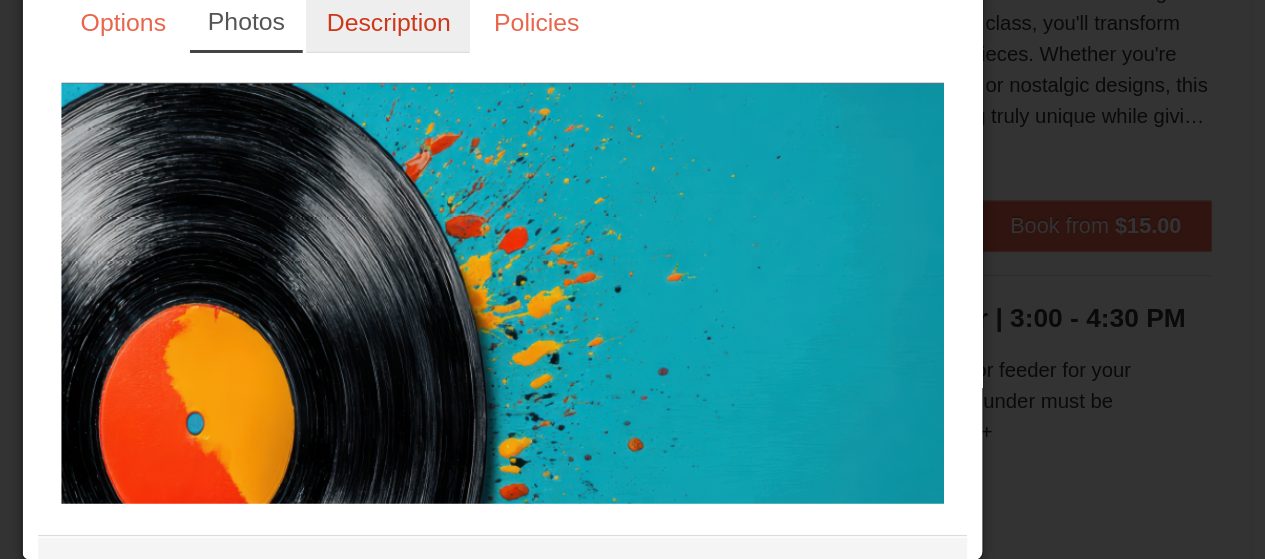 click on "Description" at bounding box center (559, 150) 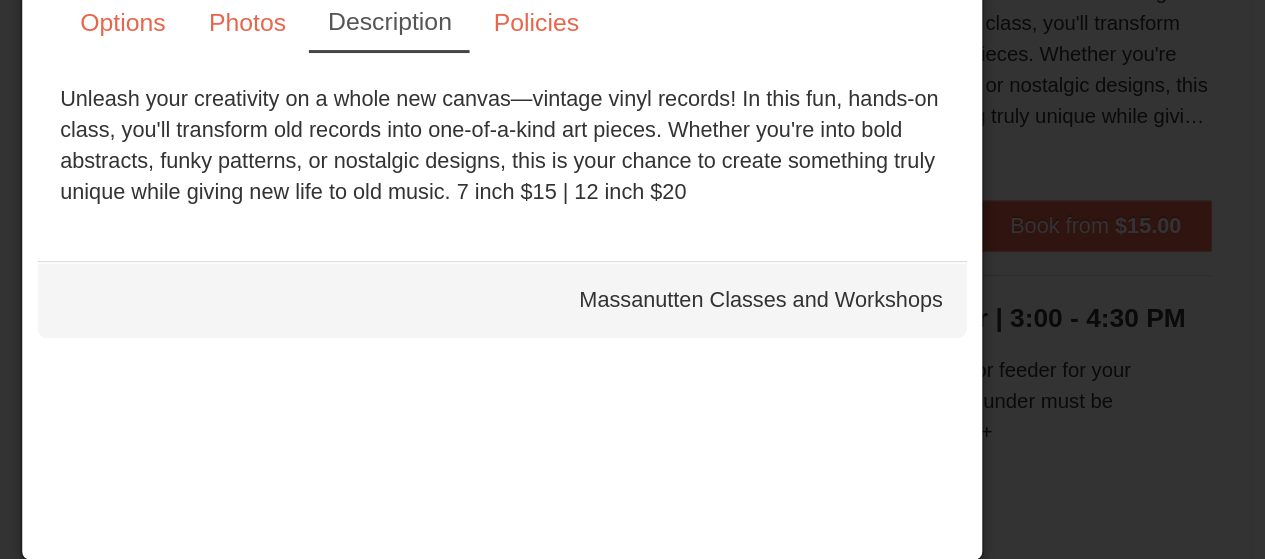 click at bounding box center [632, 279] 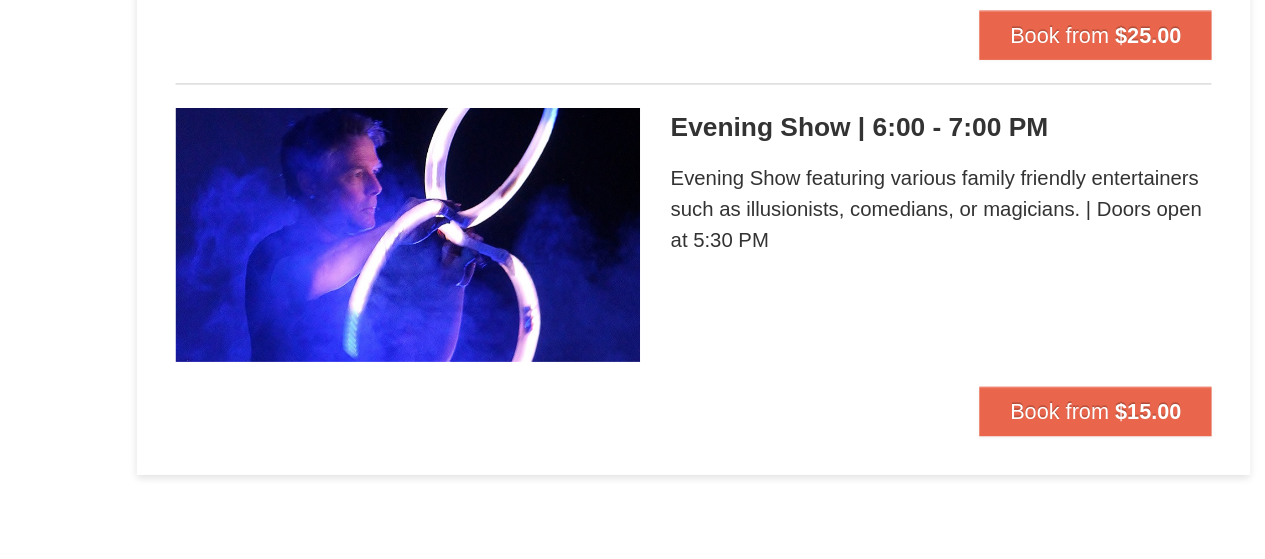 scroll, scrollTop: 2887, scrollLeft: 0, axis: vertical 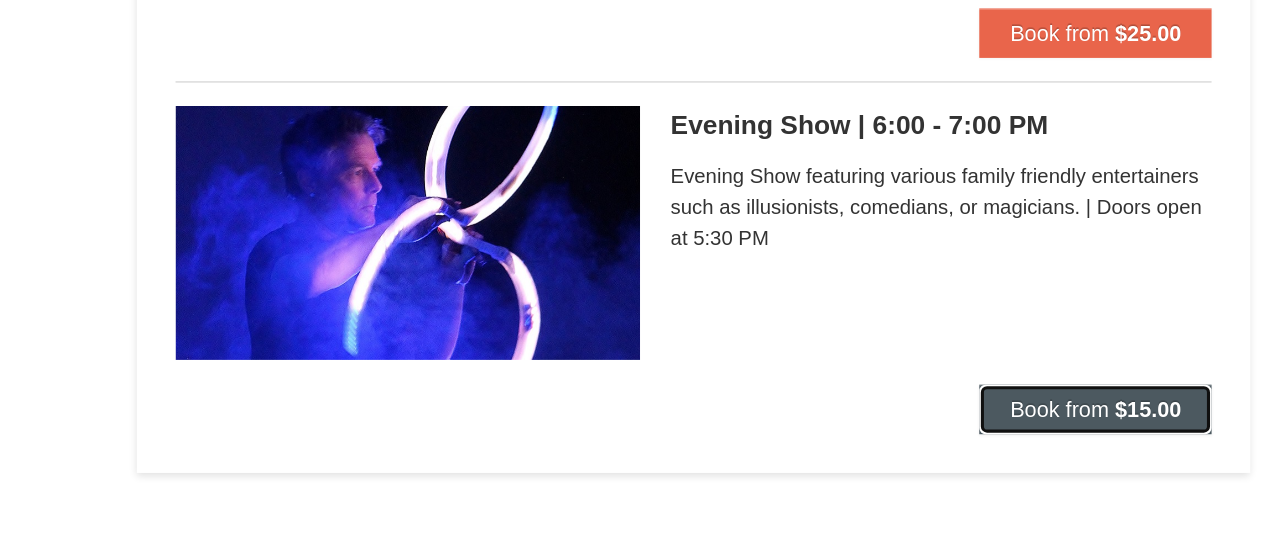click on "Book from" at bounding box center [993, 462] 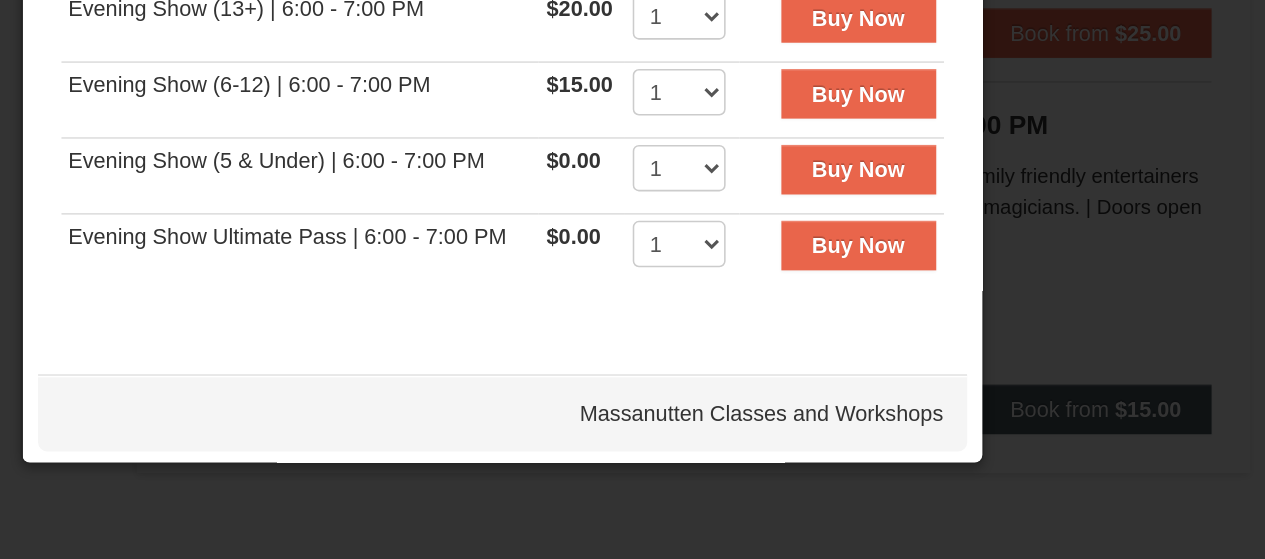 scroll, scrollTop: 2887, scrollLeft: 0, axis: vertical 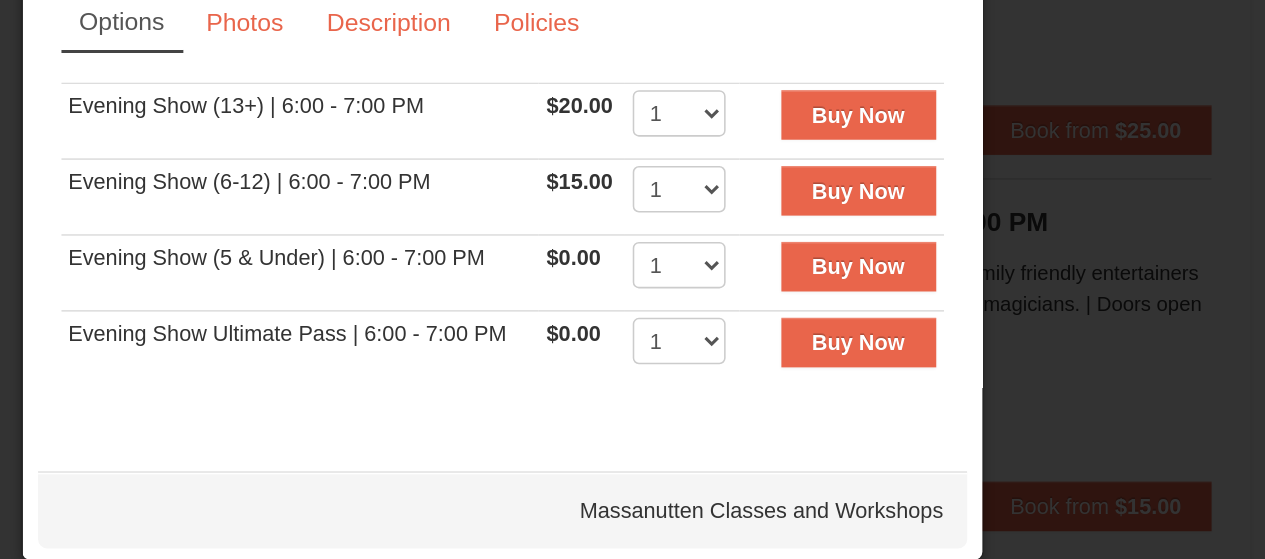 click at bounding box center [632, 279] 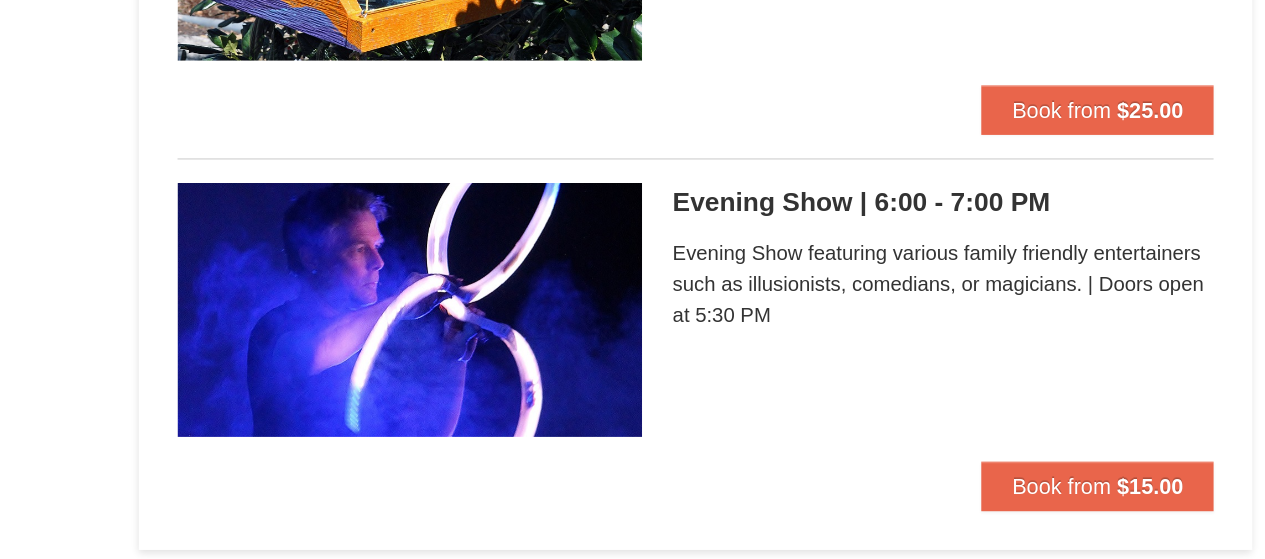 scroll, scrollTop: 2887, scrollLeft: 0, axis: vertical 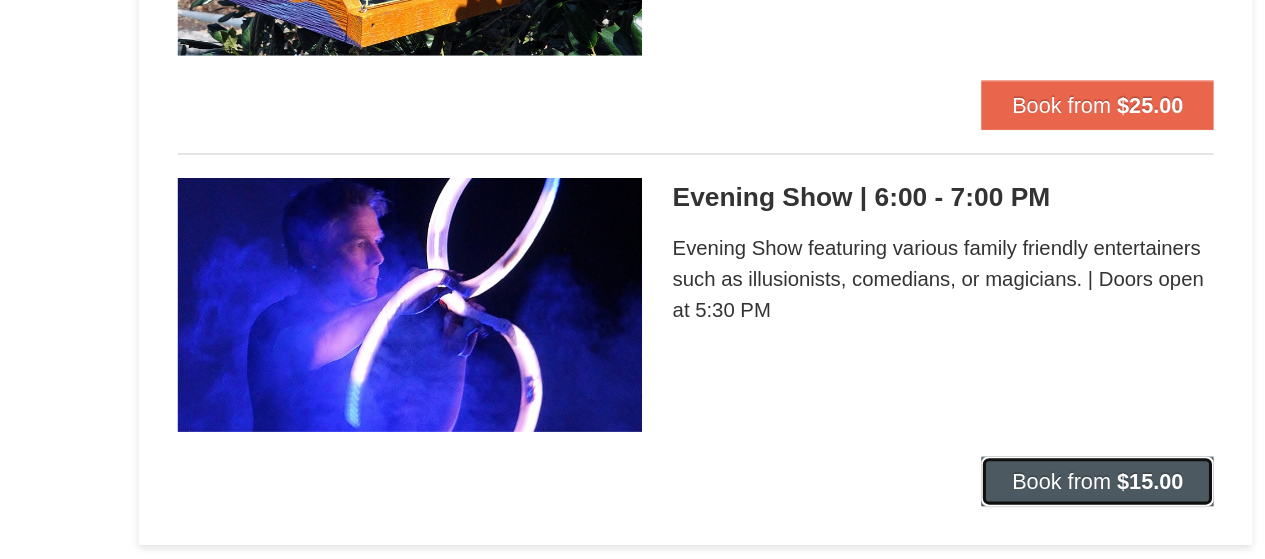 drag, startPoint x: 1031, startPoint y: 457, endPoint x: 1031, endPoint y: 442, distance: 15 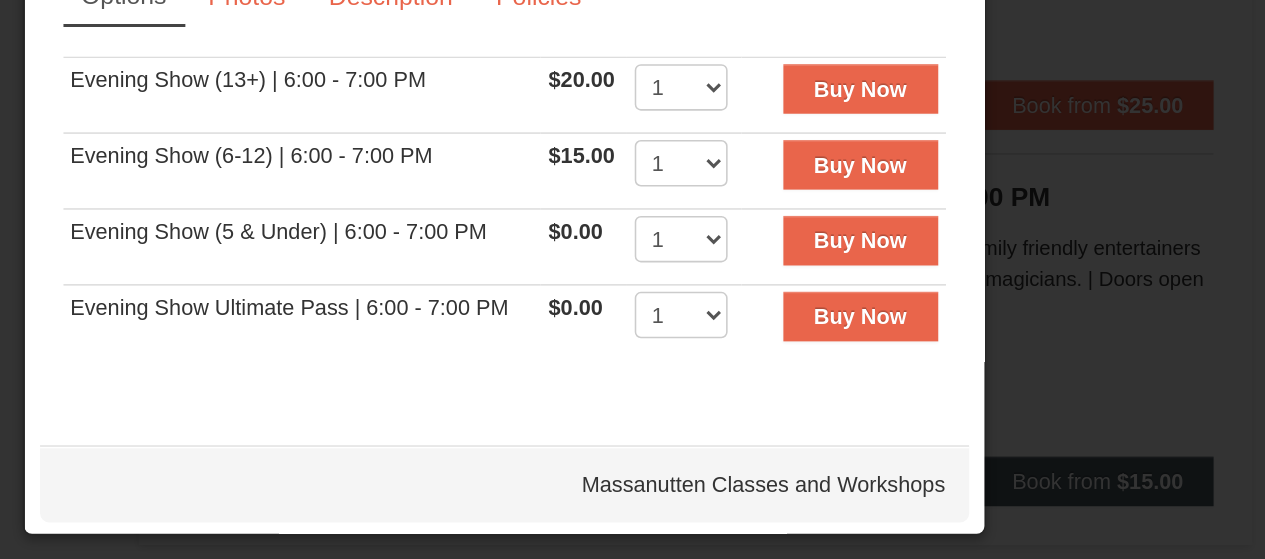 scroll, scrollTop: 2887, scrollLeft: 0, axis: vertical 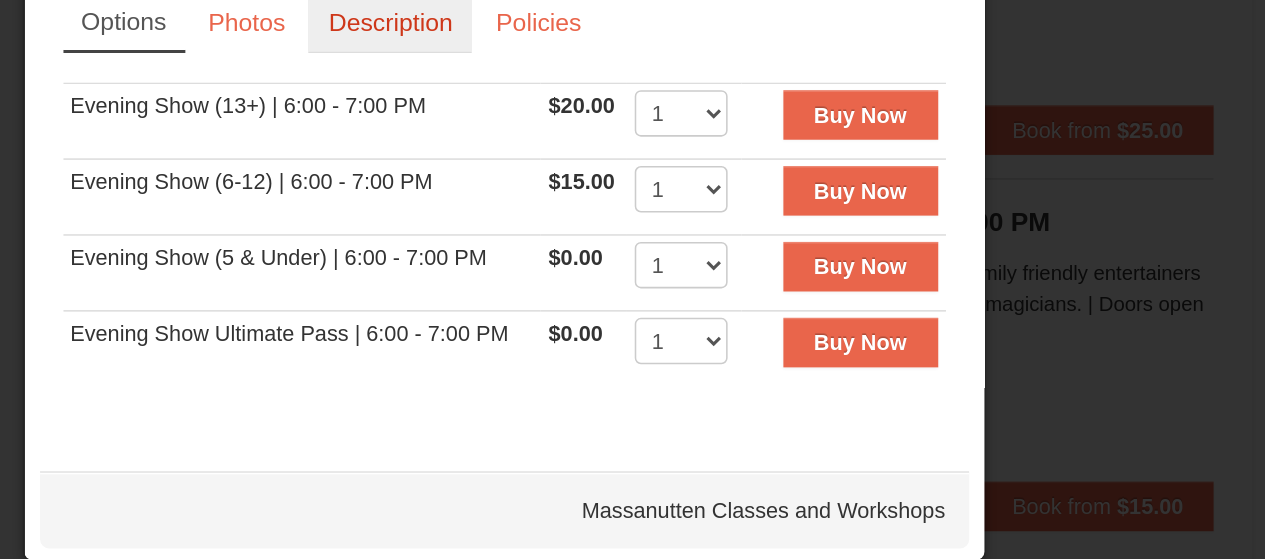 click on "Description" at bounding box center (559, 150) 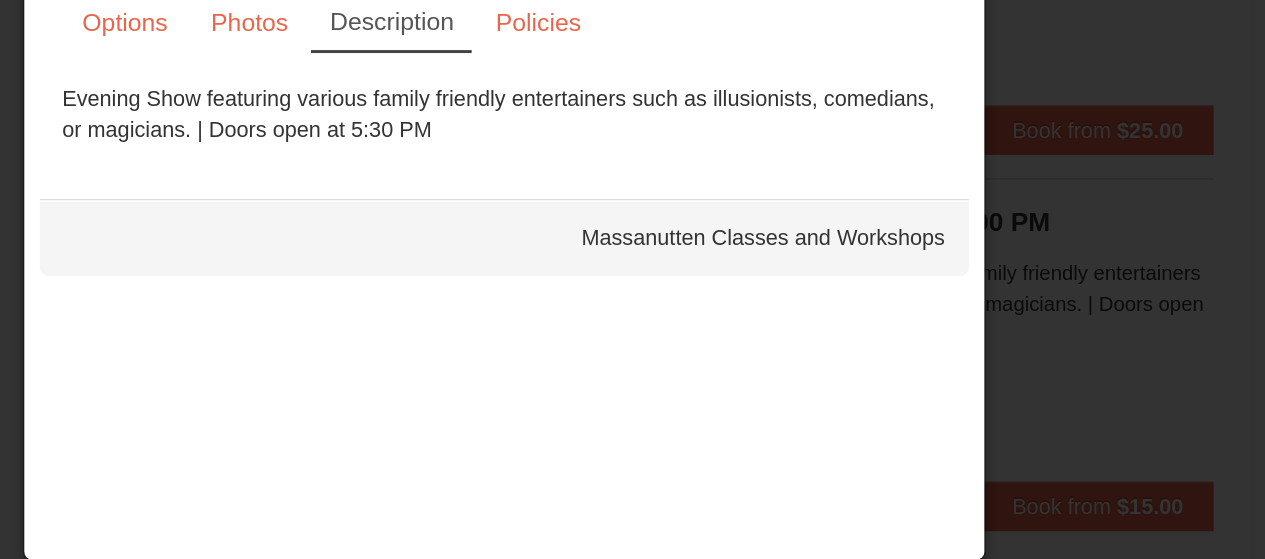 click at bounding box center (632, 279) 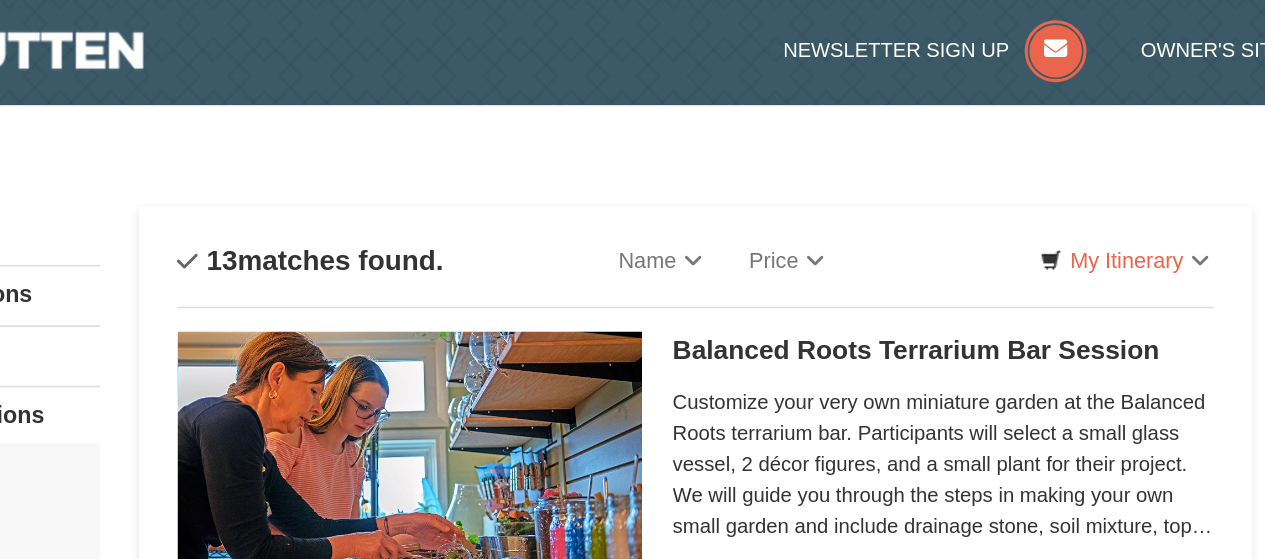 scroll, scrollTop: 0, scrollLeft: 0, axis: both 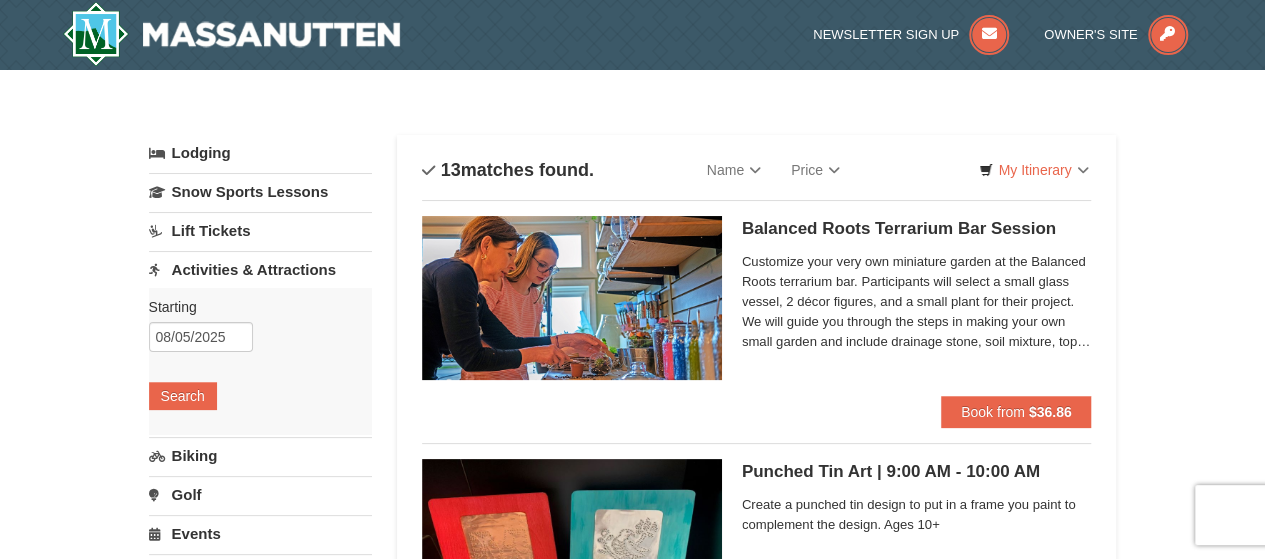 click on "Events" at bounding box center (260, 533) 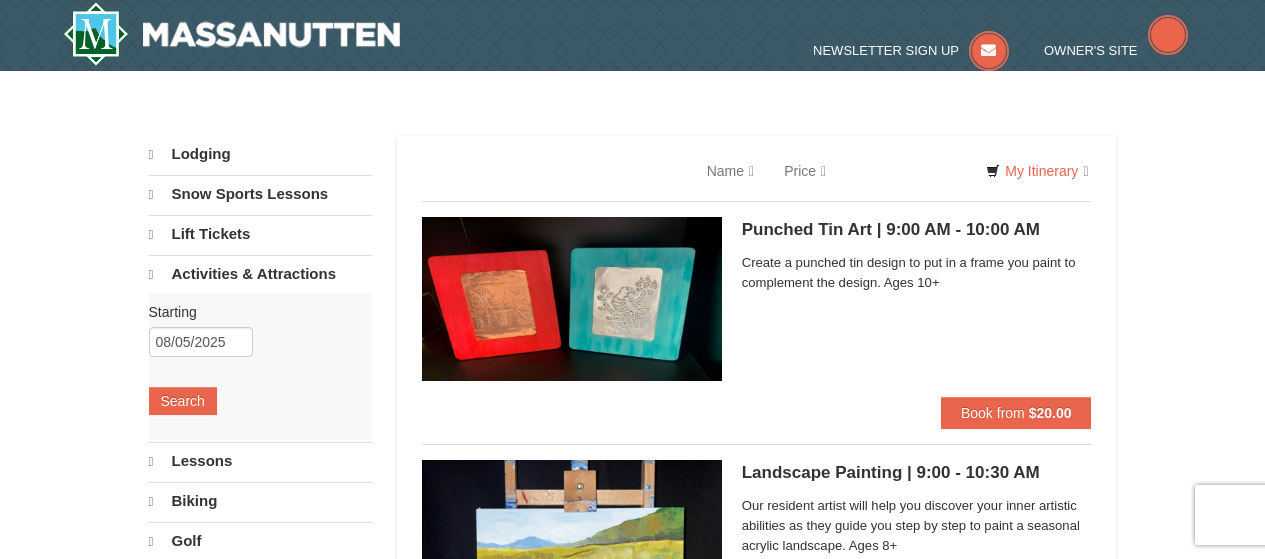 scroll, scrollTop: 0, scrollLeft: 0, axis: both 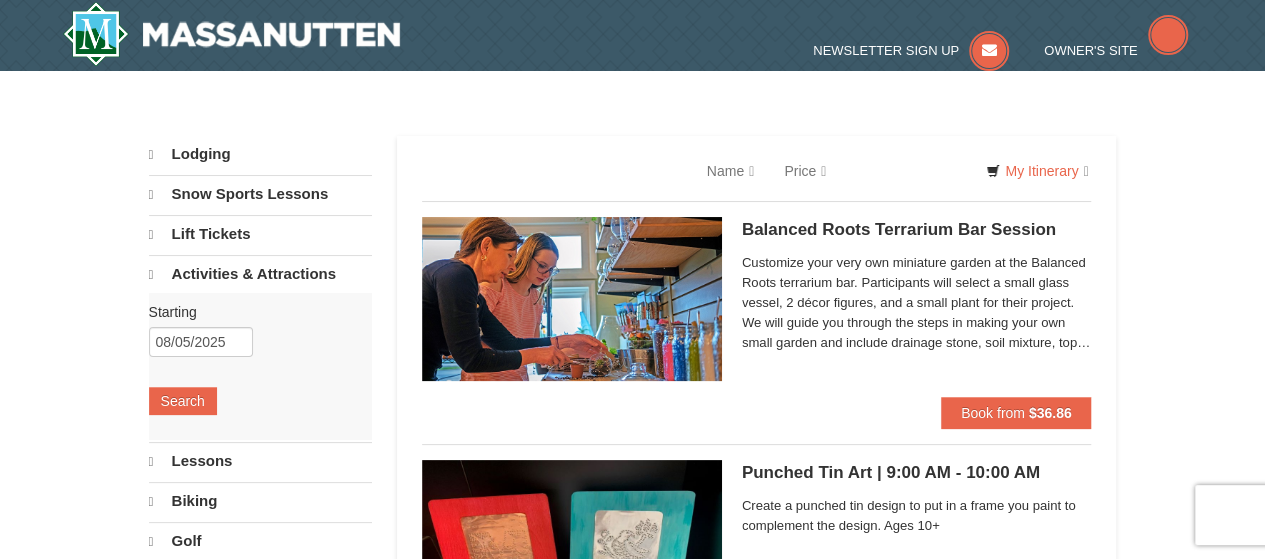 select on "8" 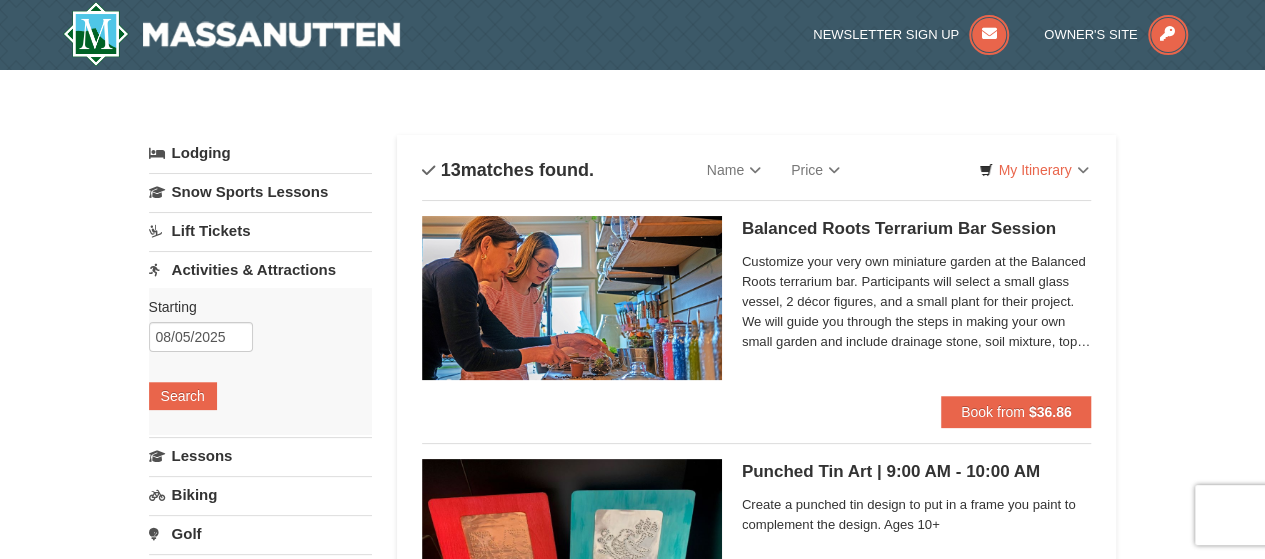 scroll, scrollTop: 10, scrollLeft: 0, axis: vertical 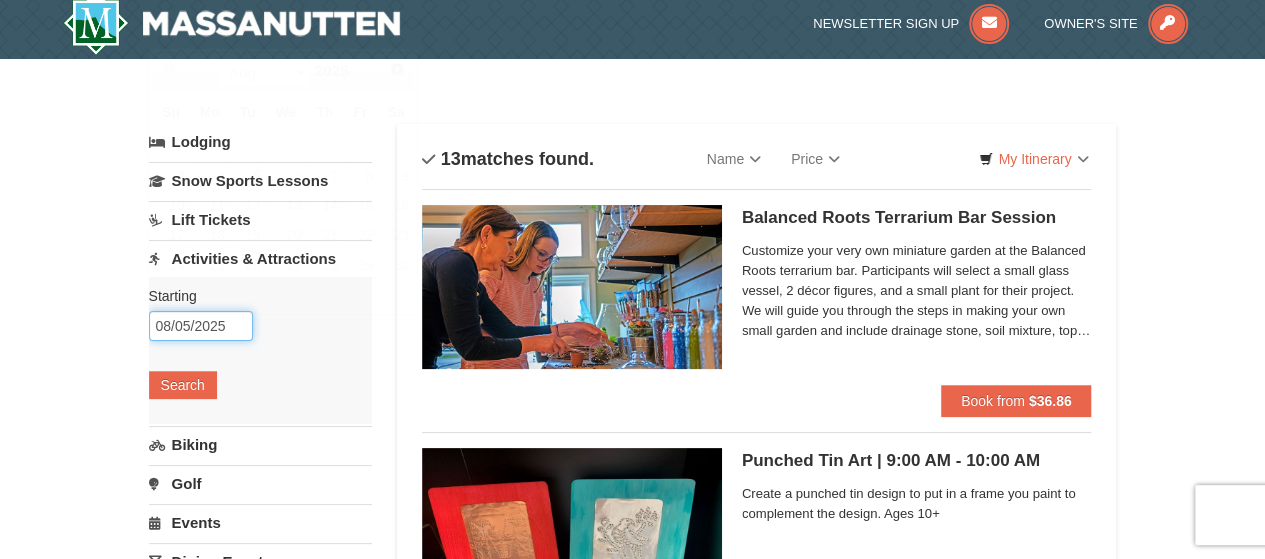 click on "08/05/2025" at bounding box center (201, 326) 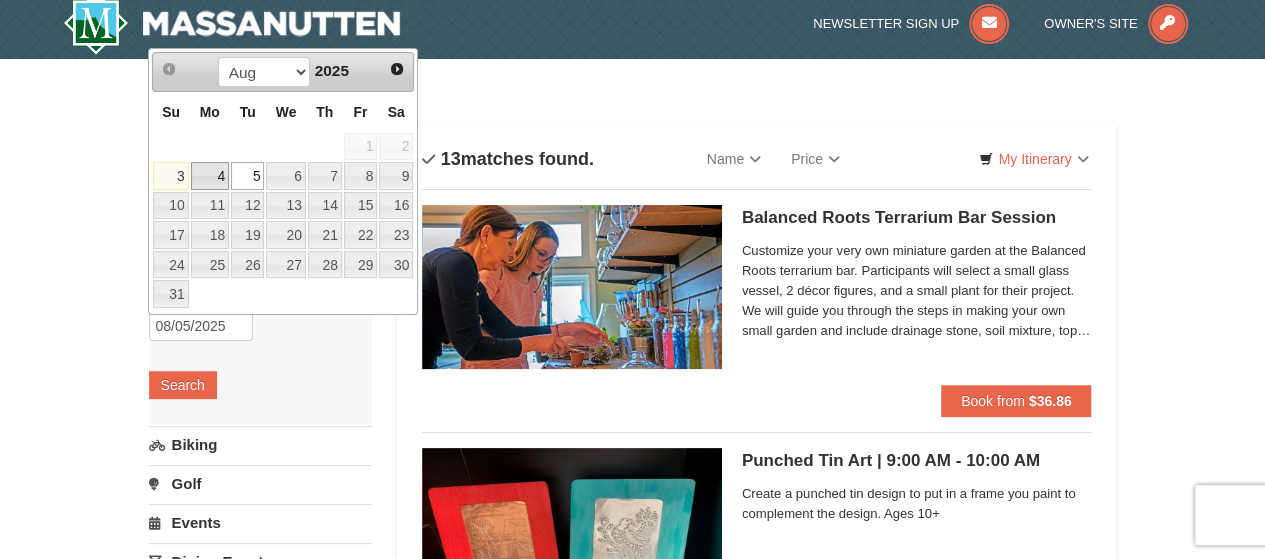 click on "4" at bounding box center [210, 176] 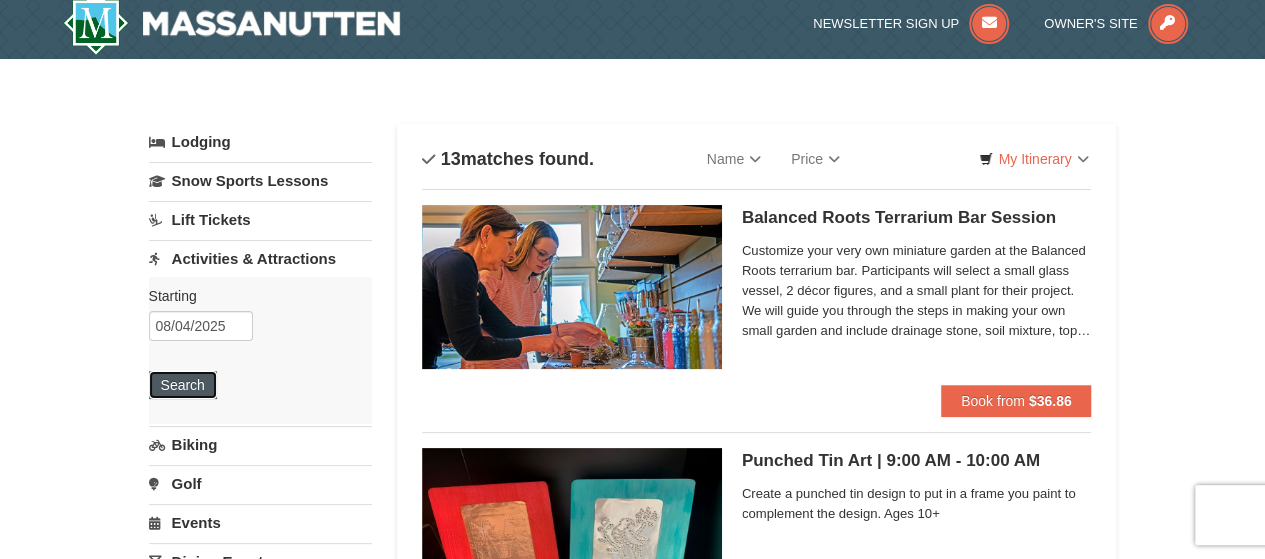 click on "Search" at bounding box center (183, 385) 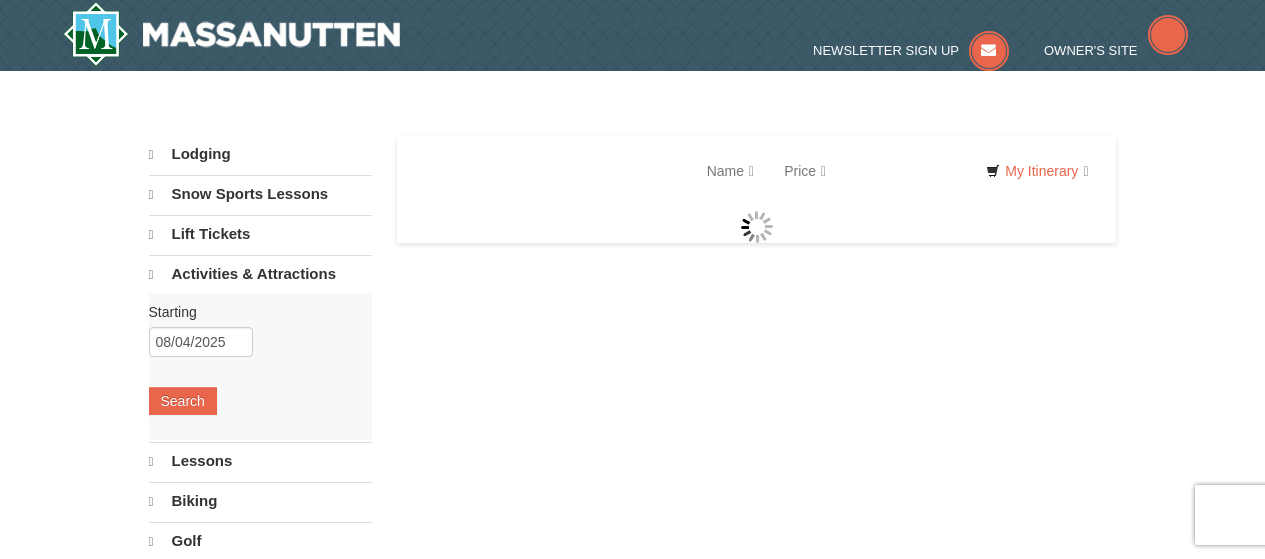 scroll, scrollTop: 0, scrollLeft: 0, axis: both 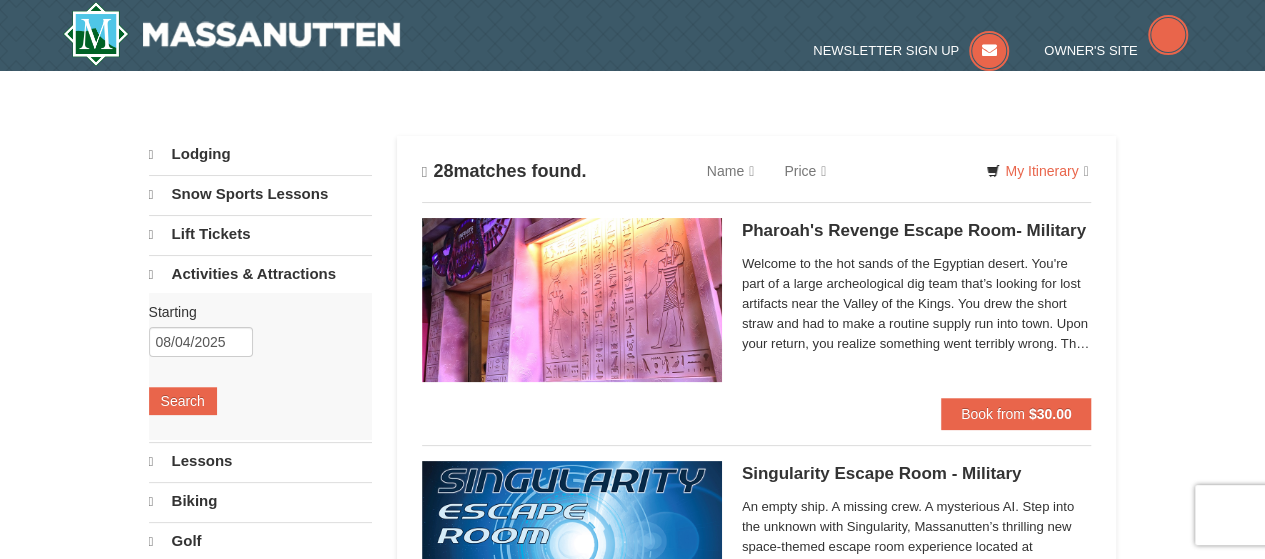 select on "8" 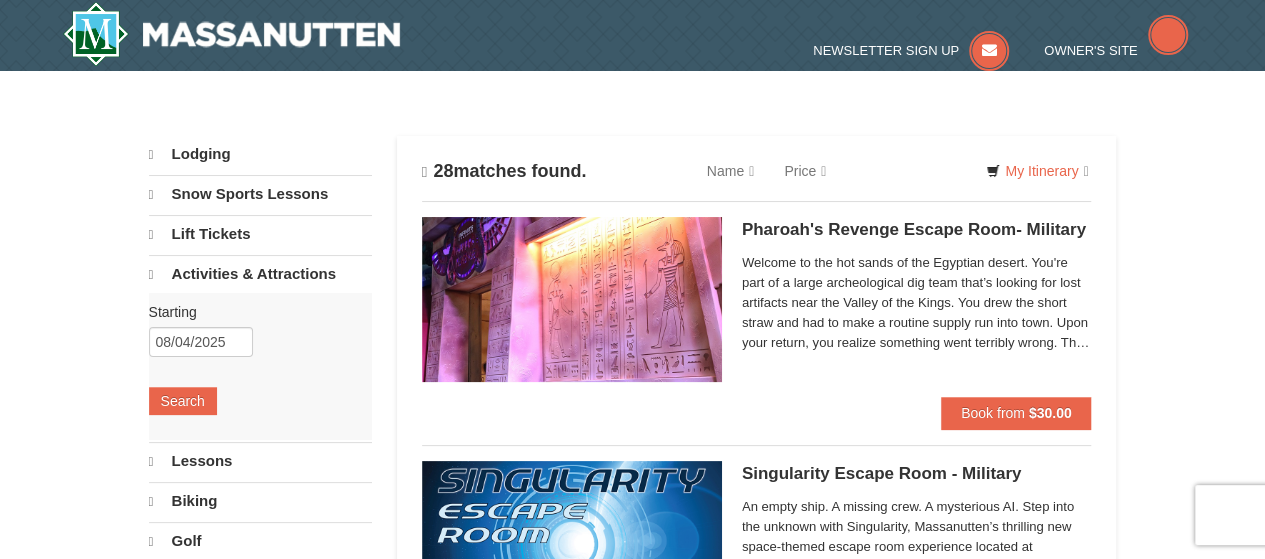scroll, scrollTop: 0, scrollLeft: 0, axis: both 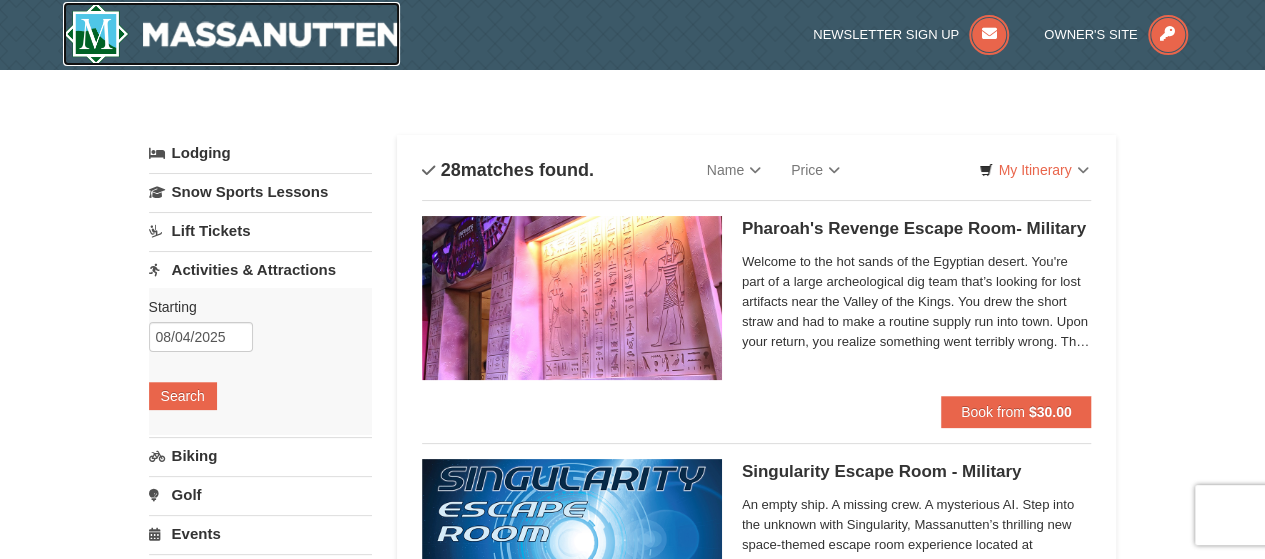 click at bounding box center (232, 34) 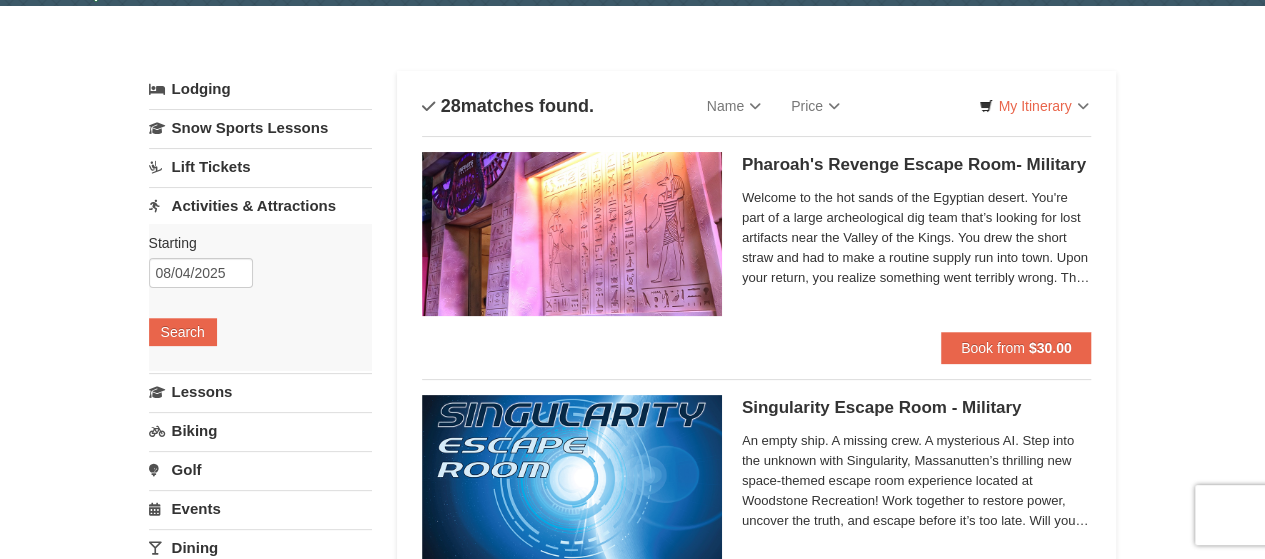 scroll, scrollTop: 427, scrollLeft: 0, axis: vertical 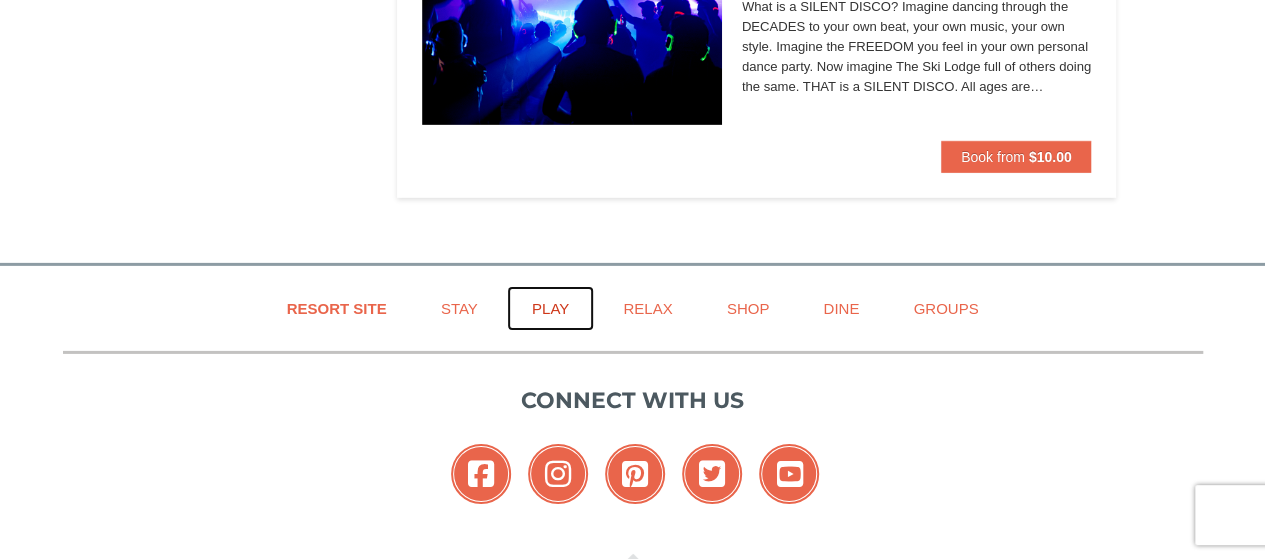 click on "Play" at bounding box center (550, 308) 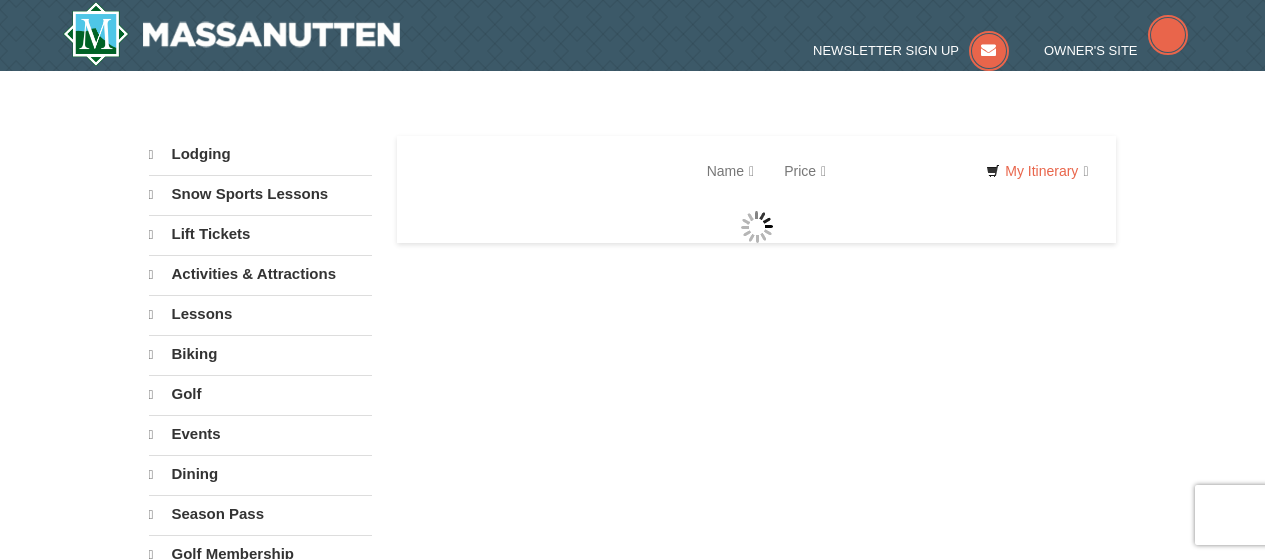 select on "8" 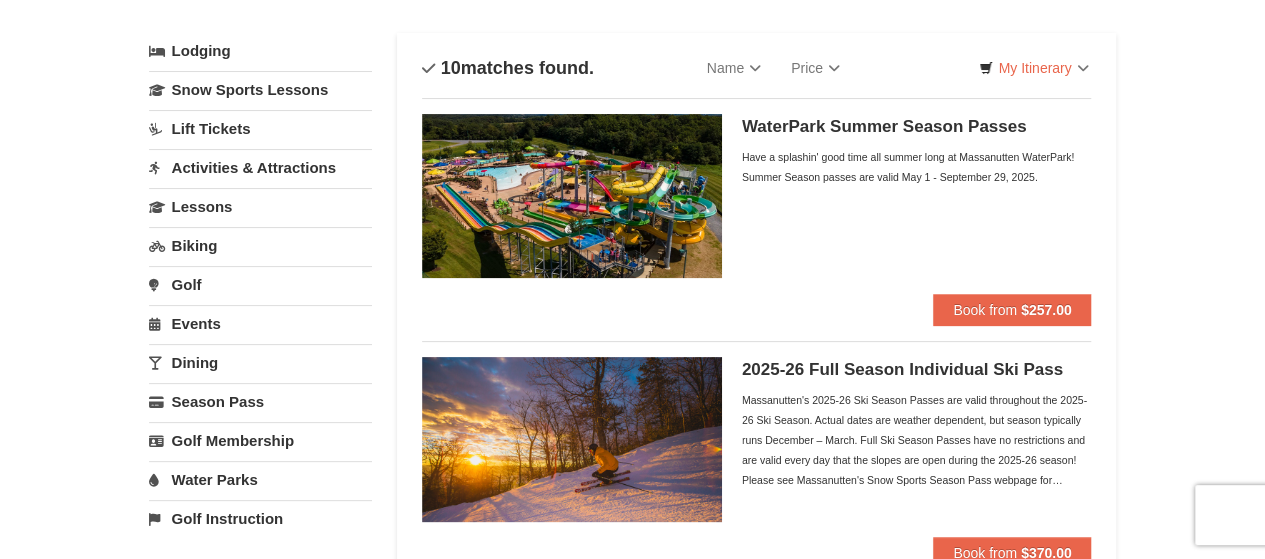 scroll, scrollTop: 179, scrollLeft: 0, axis: vertical 